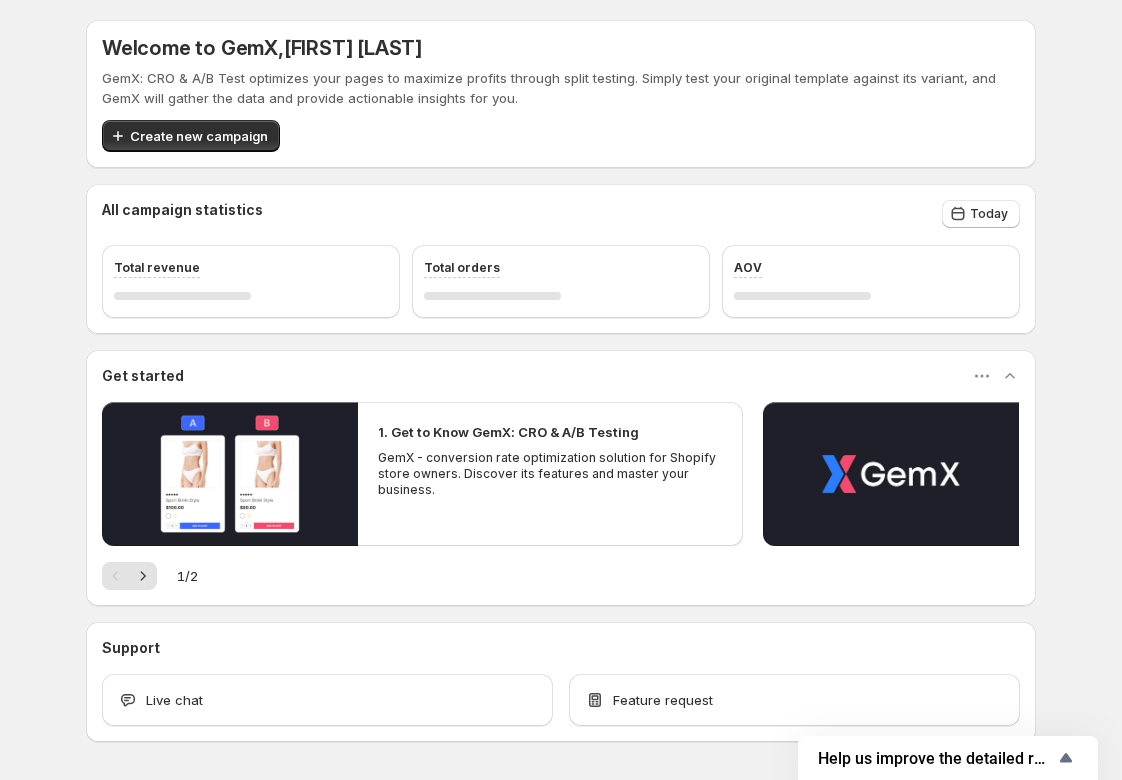 scroll, scrollTop: 0, scrollLeft: 0, axis: both 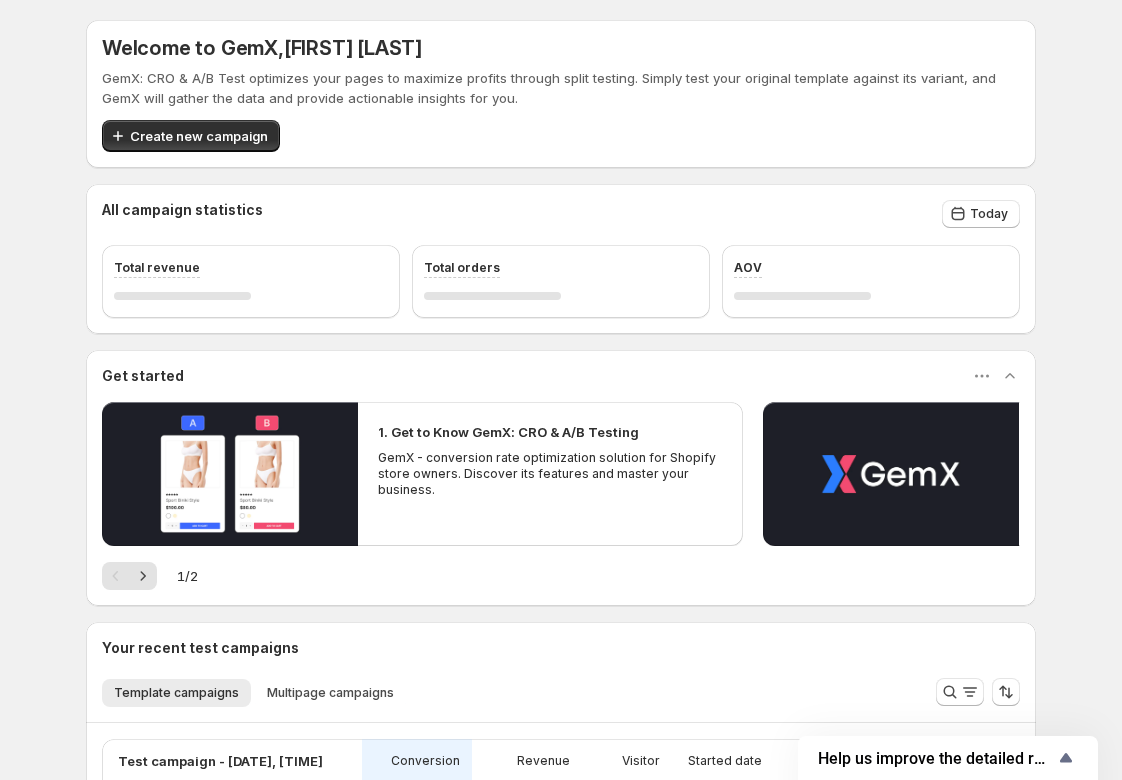 click on "Welcome to GemX , [FIRST] [LAST] GemX: CRO & A/B Test optimizes your pages to maximize profits through split testing.
Simply test your original template against its variant, and GemX will gather the data
and provide actionable insights for you. Create new campaign All campaign statistics Today Total revenue Total orders AOV Get started 1. Get to Know GemX: CRO & A/B Testing GemX - conversion rate optimization solution for Shopify store owners. Discover its features and master your business. 2. Explore GemX: CRO & A/B Testing Use Cases Explore GemX: CRO & A/B testing Use Cases to boost conversion rates and drive growth. 1 / 2 Your recent test campaigns Template campaigns Multipage campaigns More views Template campaigns Multipage campaigns More views Test campaign - [DATE], [TIME] Conversion Revenue Visitor Started date Status Action A gp-template-565422987587617569 B gp-template-565424650545333316 - - - - - - [MONTH] [DAY] [YEAR] Critical Complete Paused Test campaign - [DATE], [TIME] Revenue A" at bounding box center (561, 892) 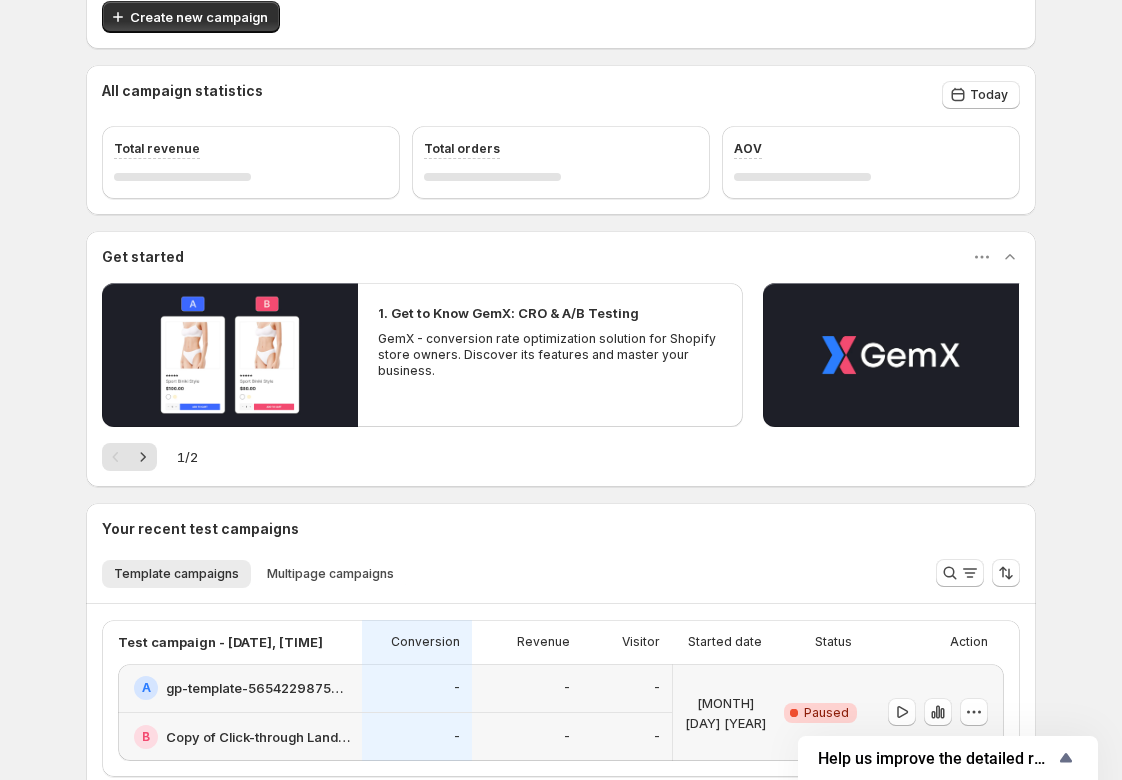 scroll, scrollTop: 0, scrollLeft: 0, axis: both 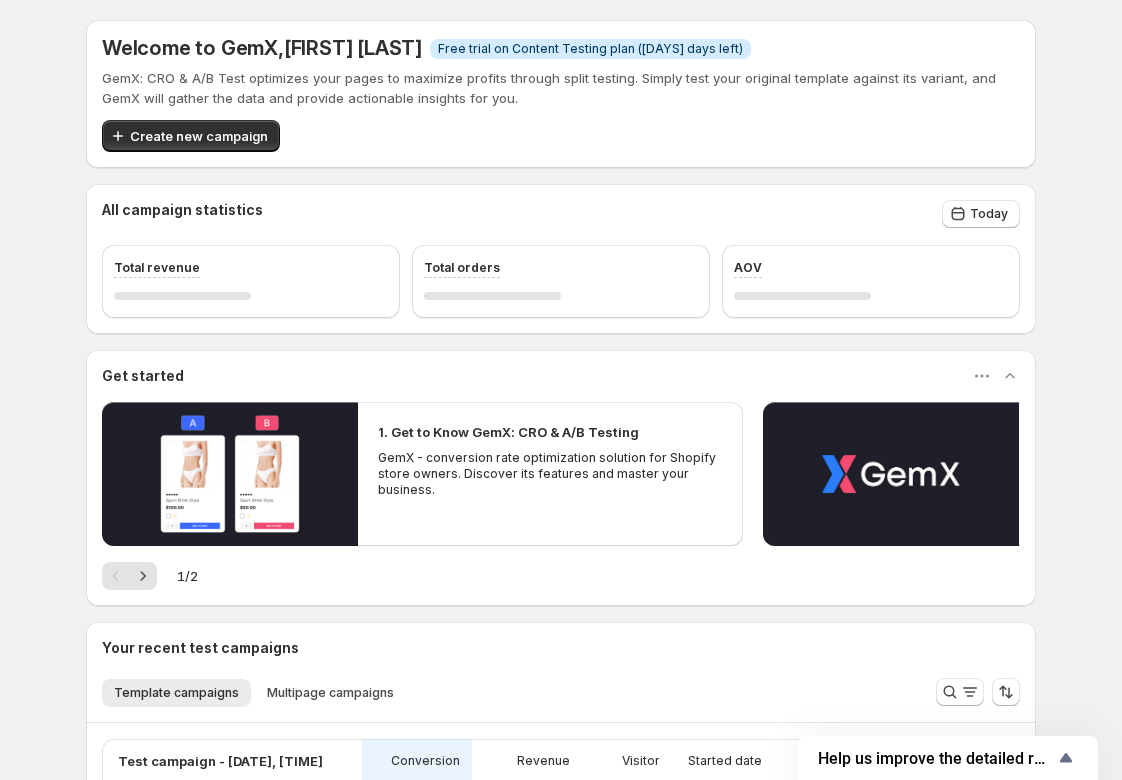 click on "Free trial on Content Testing plan ([DAYS] days left)" at bounding box center [590, 49] 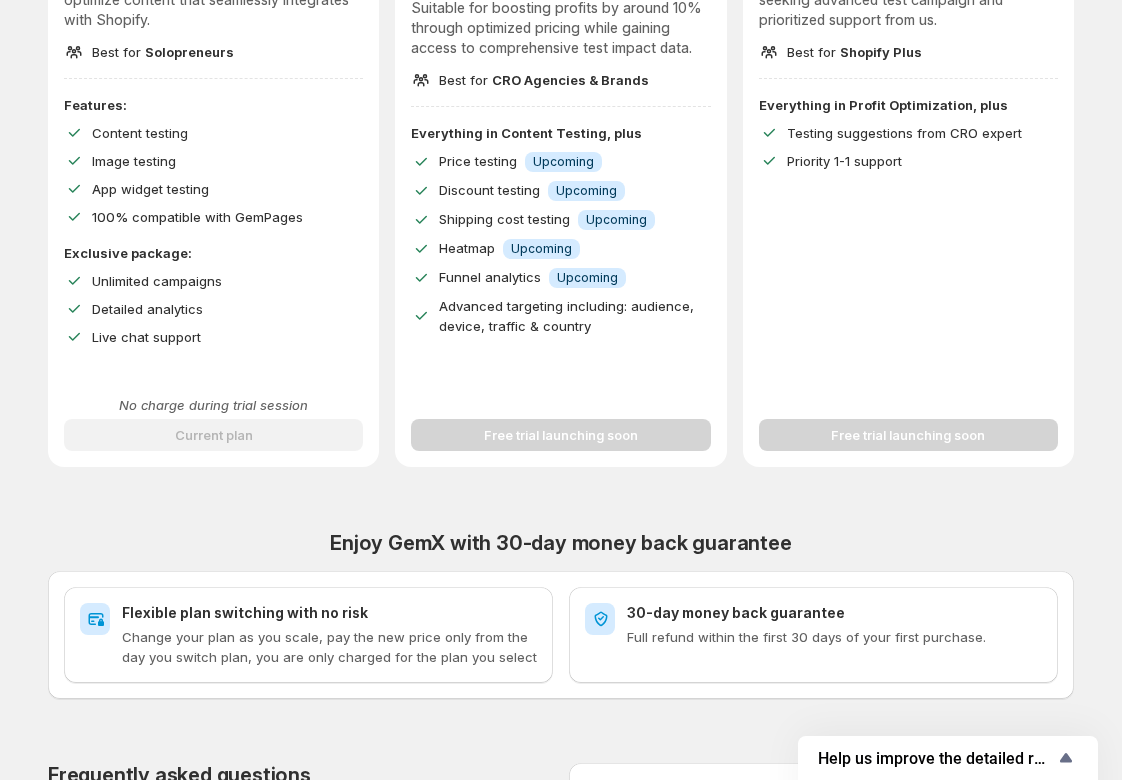 scroll, scrollTop: 430, scrollLeft: 0, axis: vertical 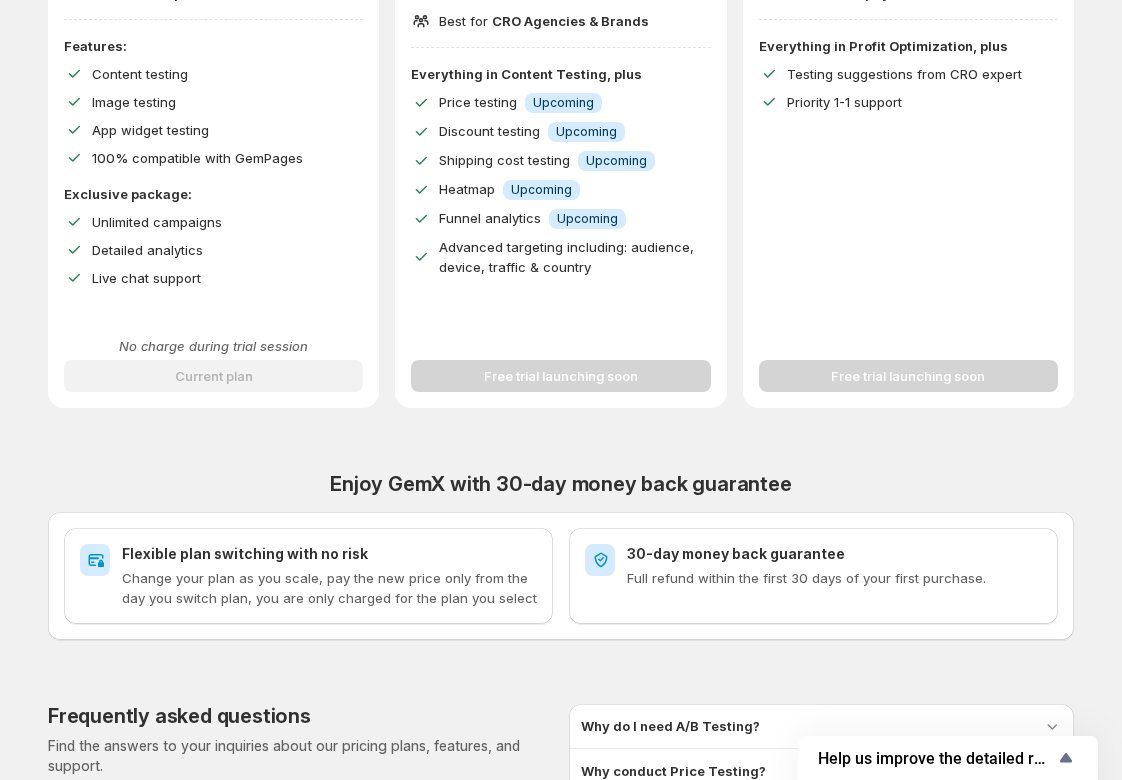 click on "Free trial launching soon" at bounding box center (560, 364) 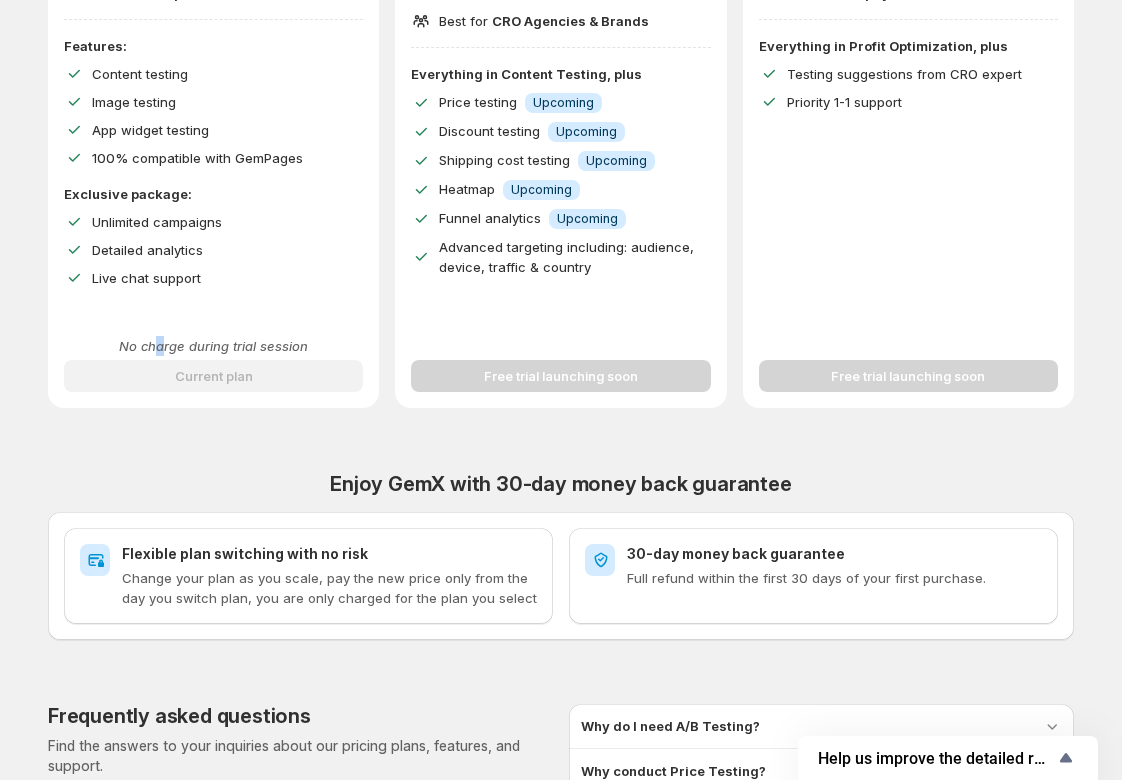 click on "No charge during trial session" at bounding box center (213, 346) 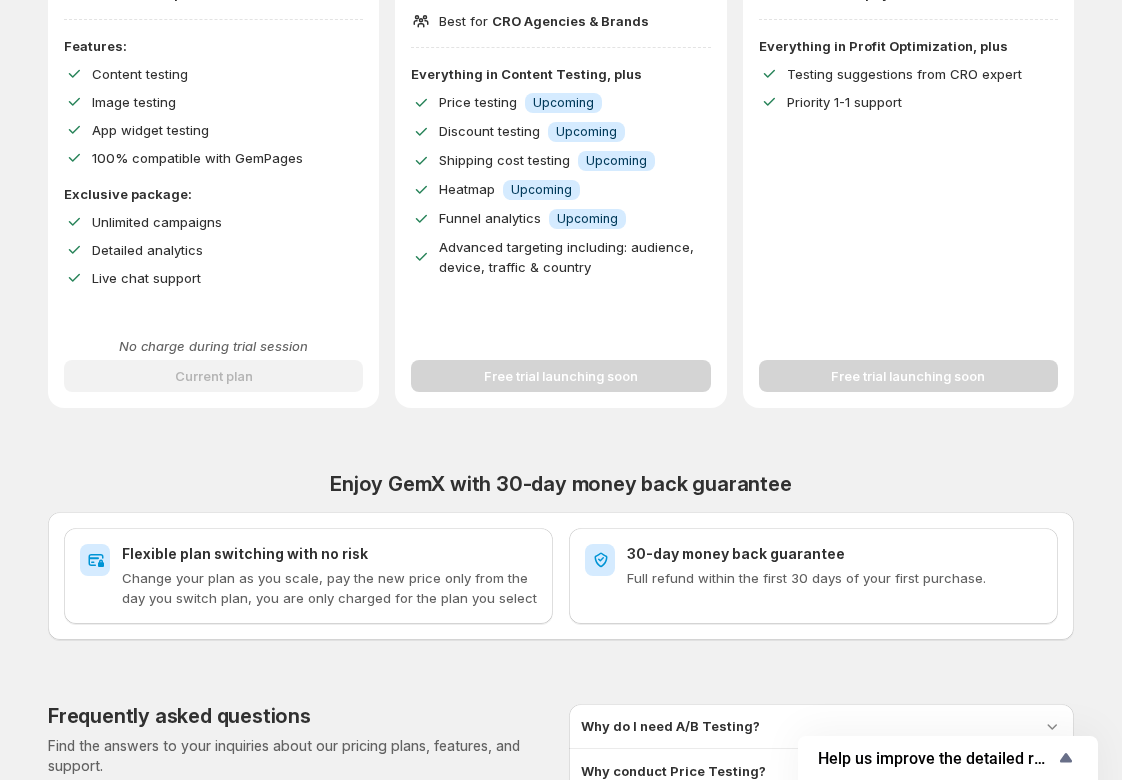 click on "No charge during trial session Current plan" at bounding box center [213, 364] 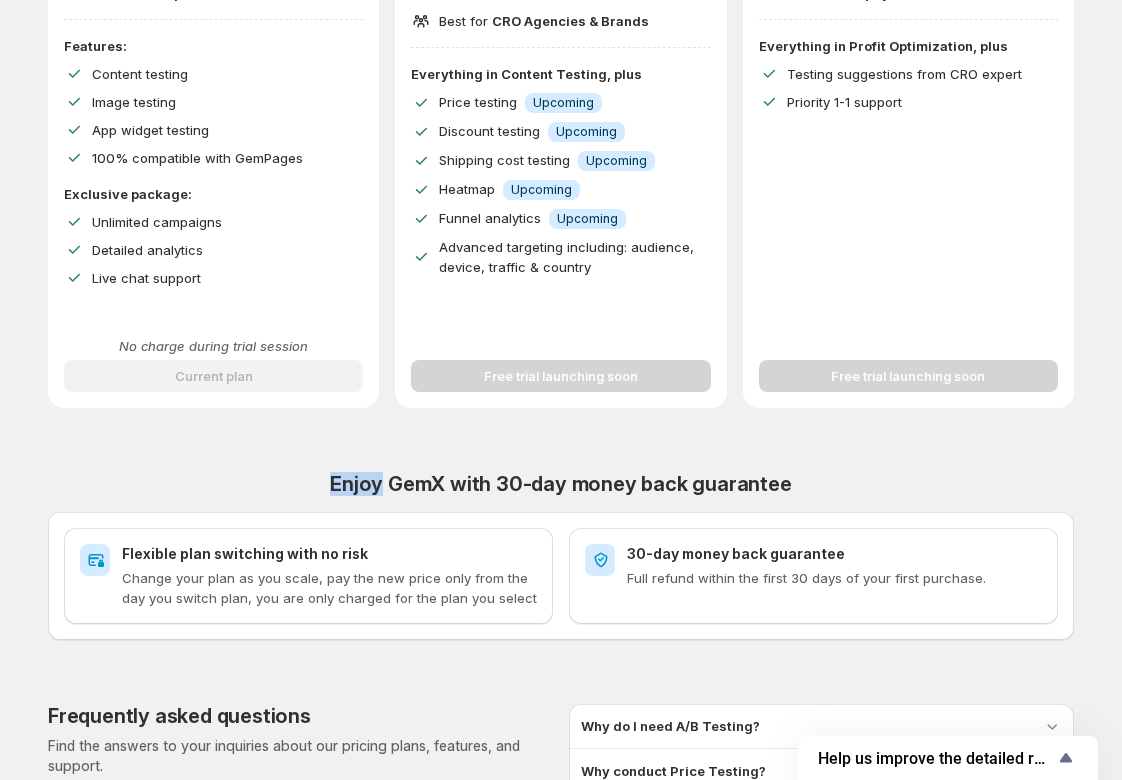 drag, startPoint x: 834, startPoint y: 377, endPoint x: 583, endPoint y: 365, distance: 251.28668 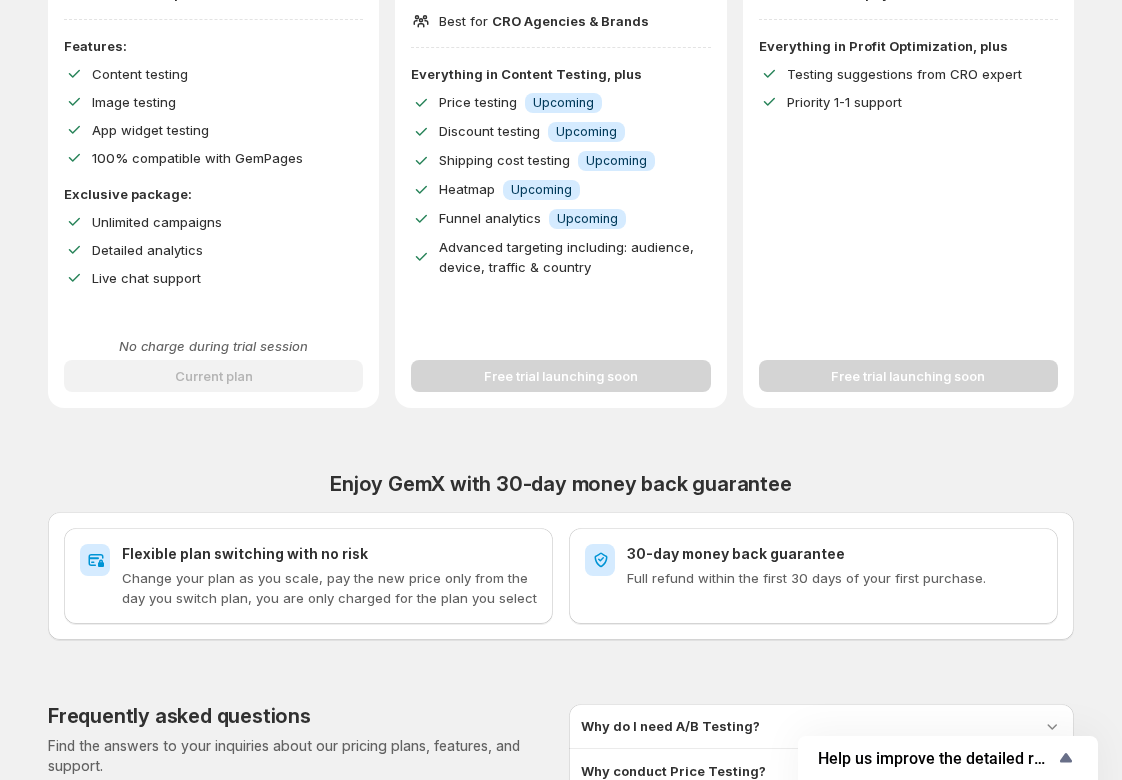 drag, startPoint x: 583, startPoint y: 365, endPoint x: 571, endPoint y: 367, distance: 12.165525 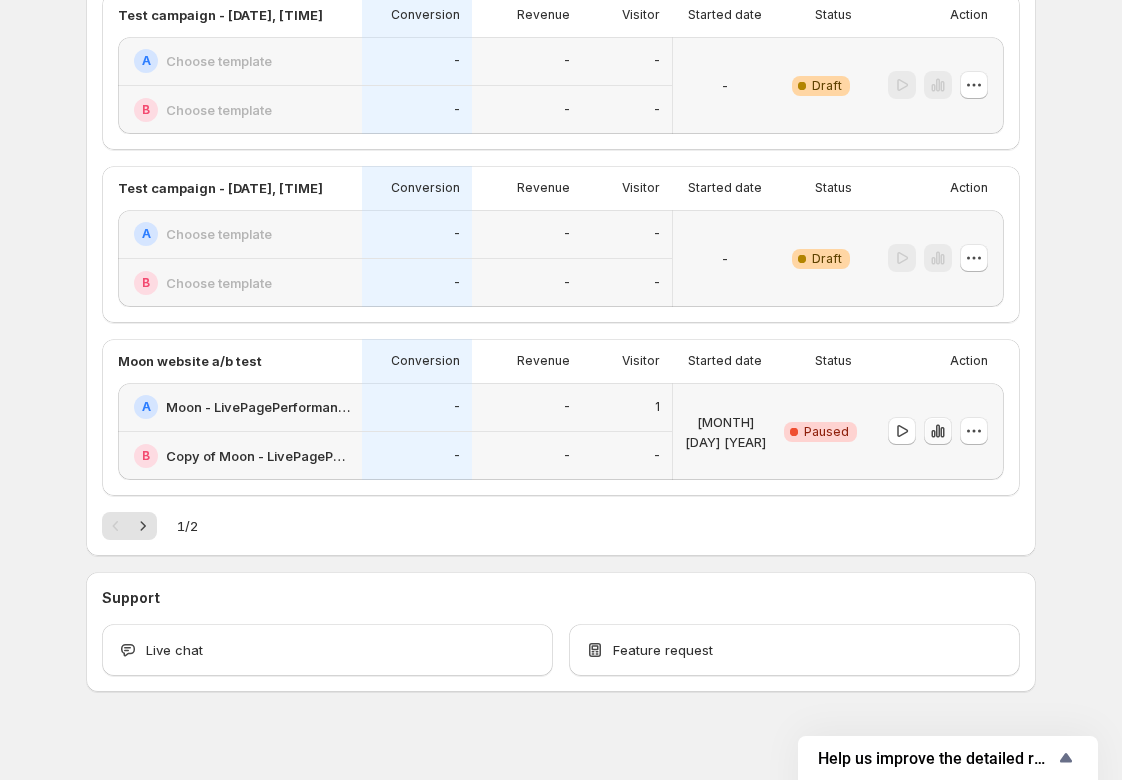 scroll, scrollTop: 1112, scrollLeft: 0, axis: vertical 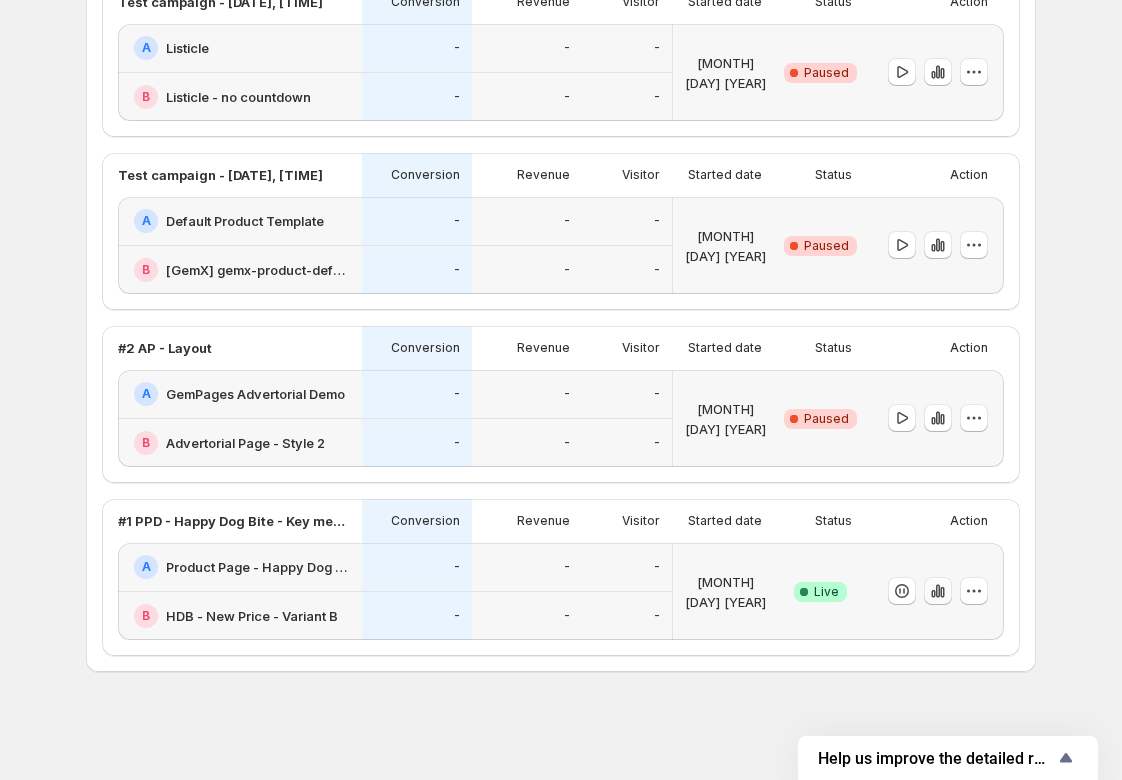 click 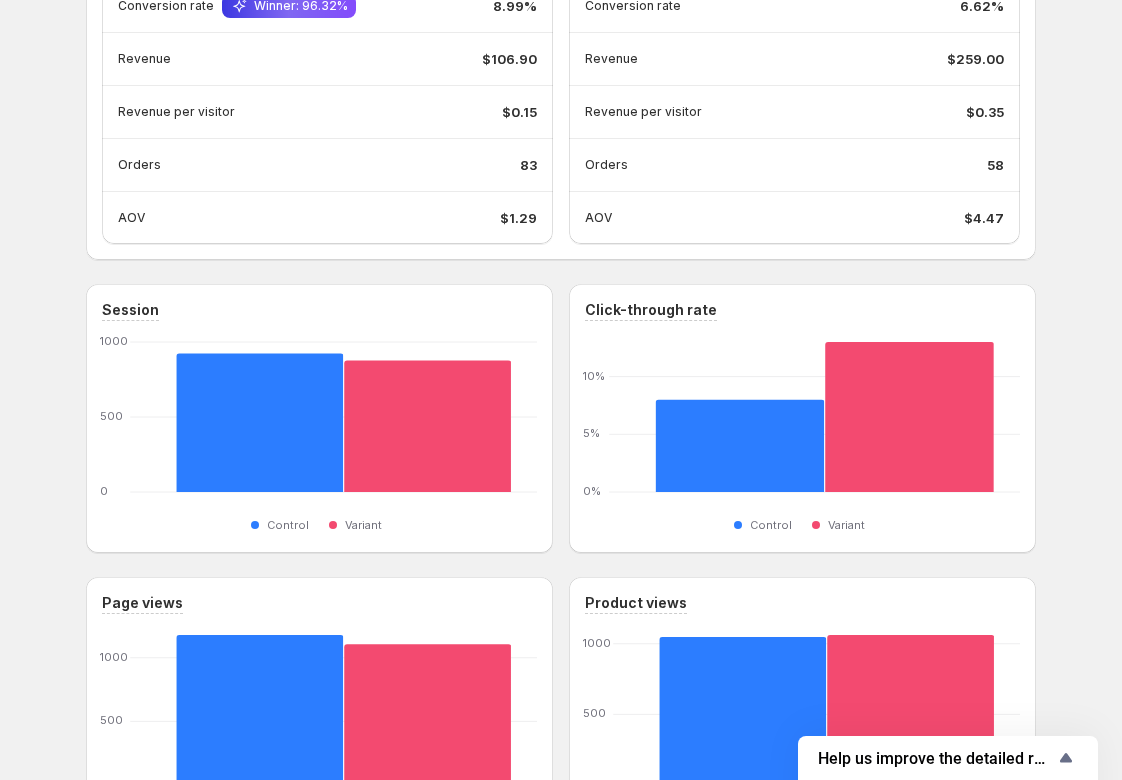 scroll, scrollTop: 0, scrollLeft: 0, axis: both 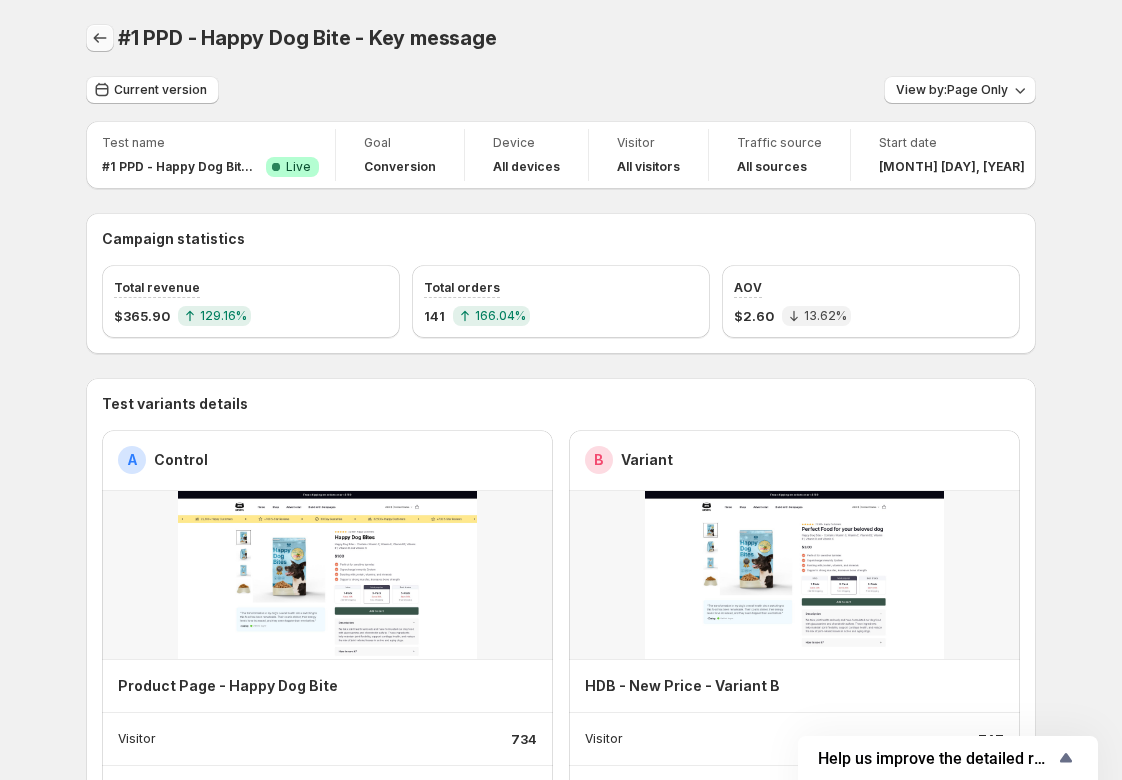 click at bounding box center [100, 38] 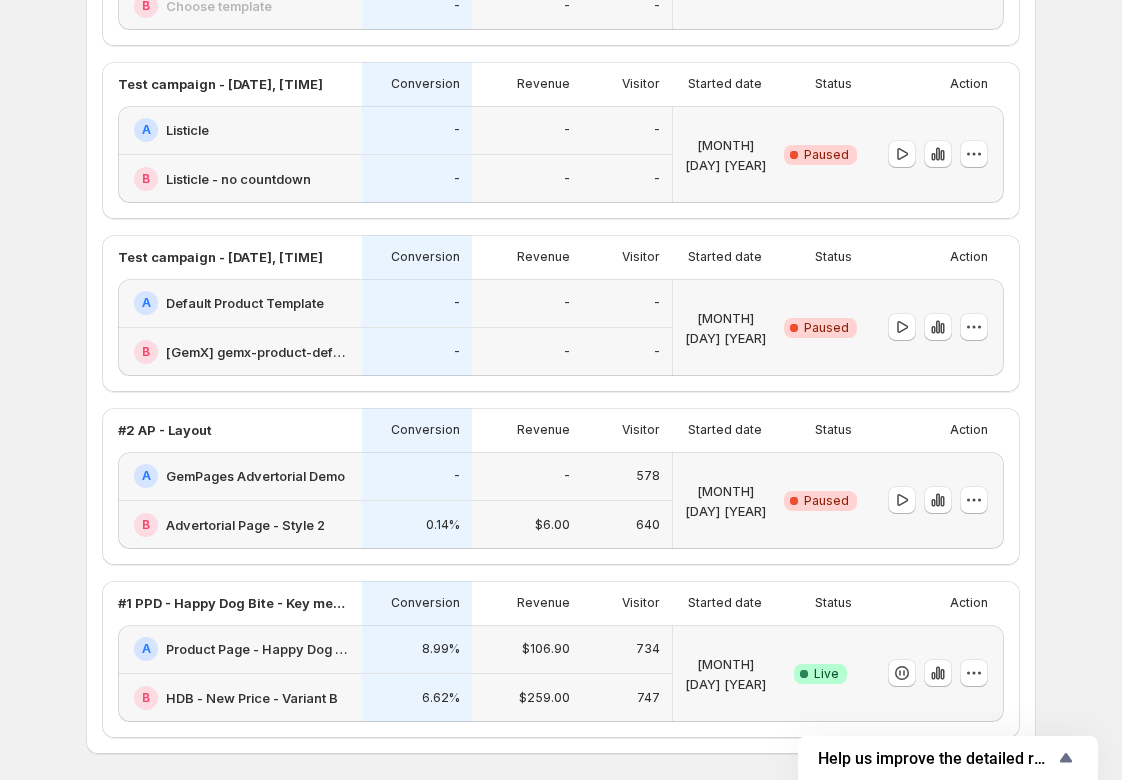 scroll, scrollTop: 1211, scrollLeft: 0, axis: vertical 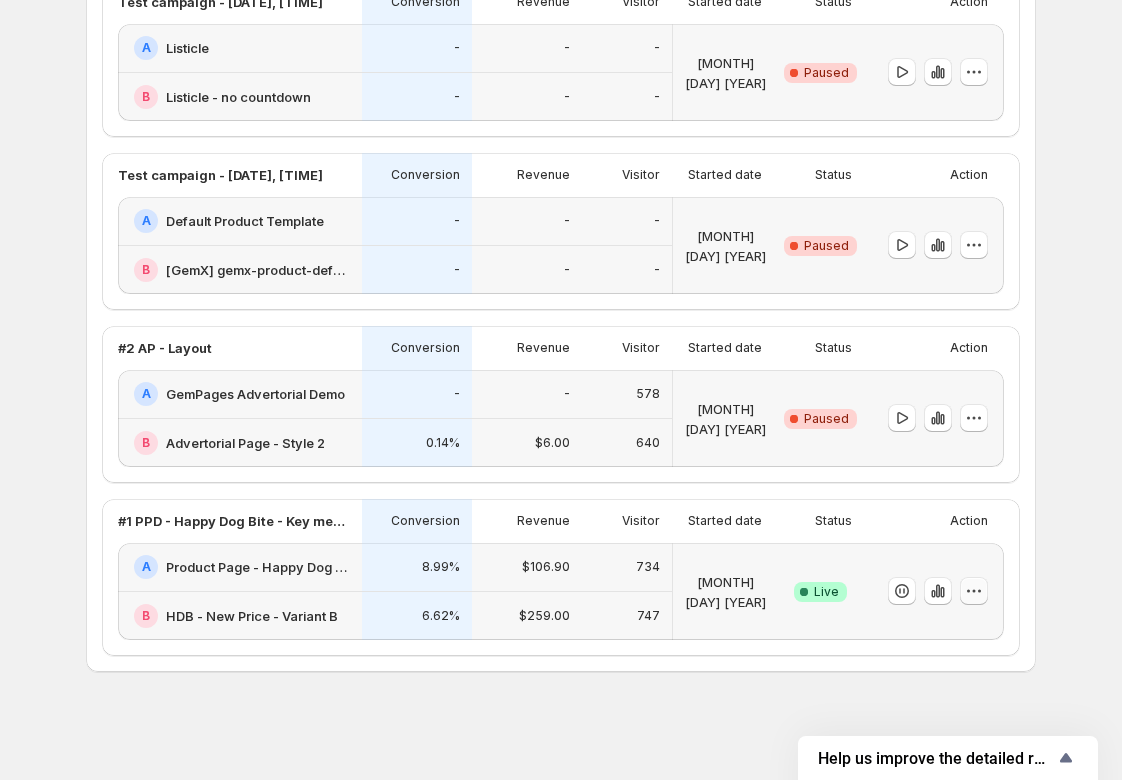 click 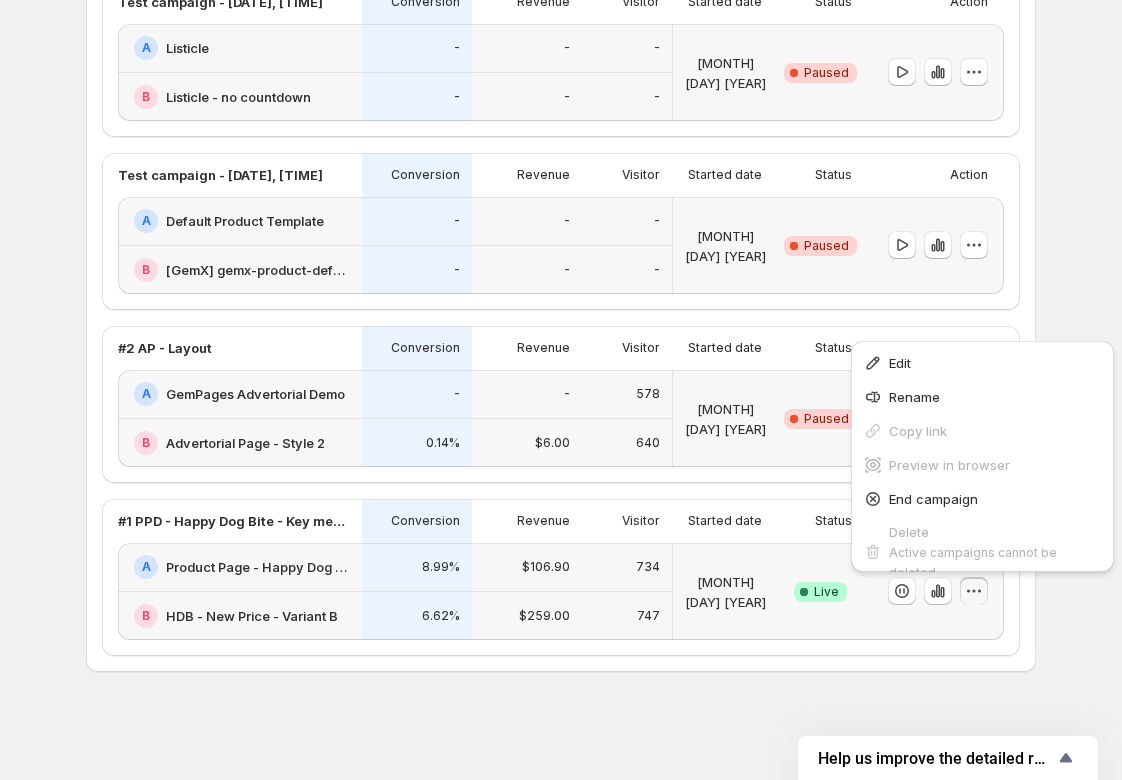 click on "[MONTH] [DAY] [YEAR]" at bounding box center [725, 591] 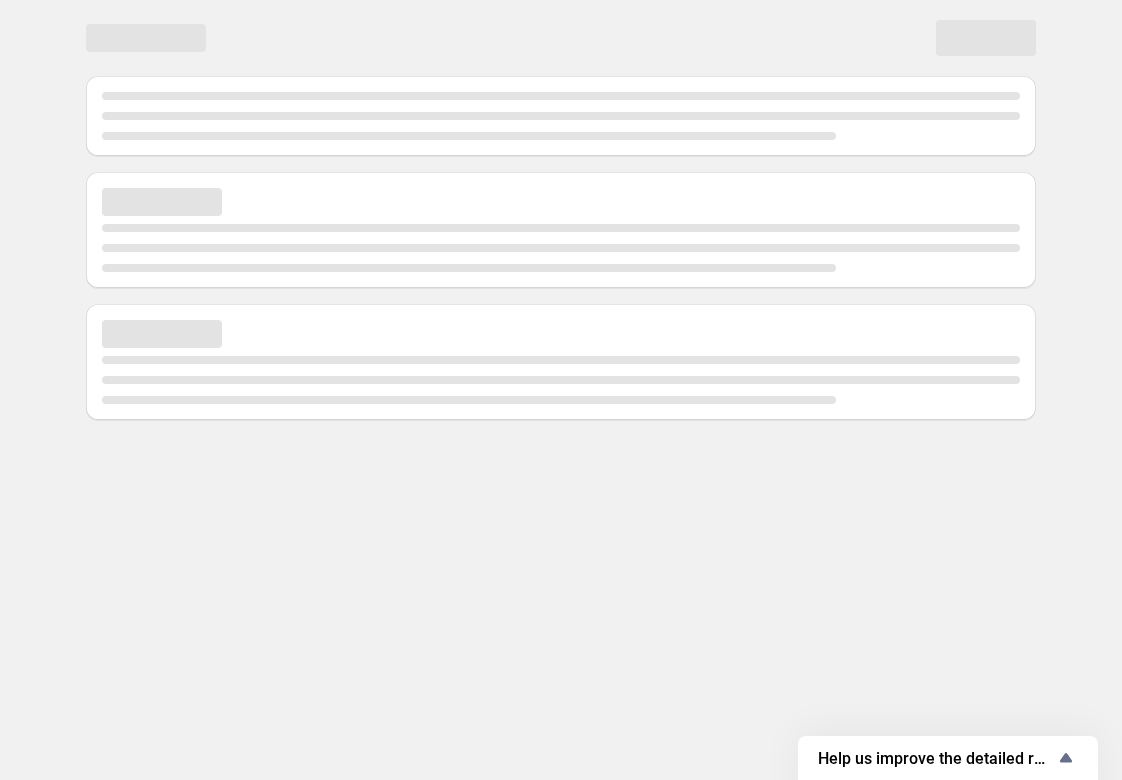 scroll, scrollTop: 0, scrollLeft: 0, axis: both 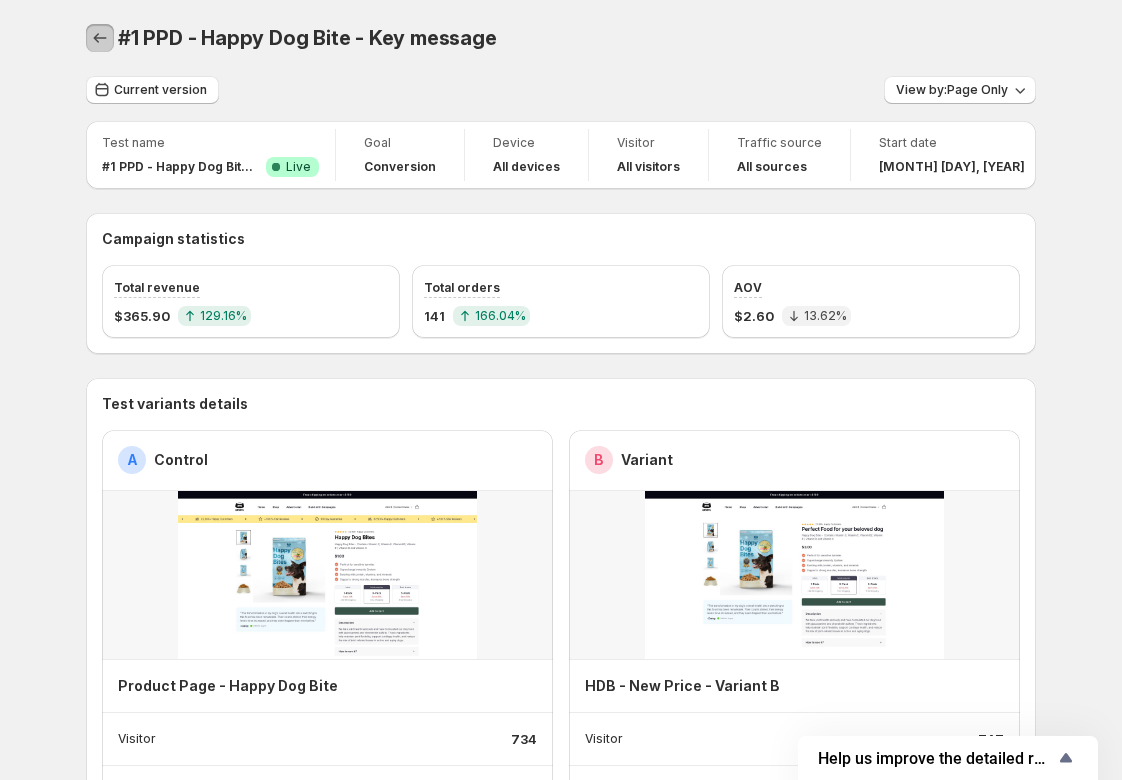 click 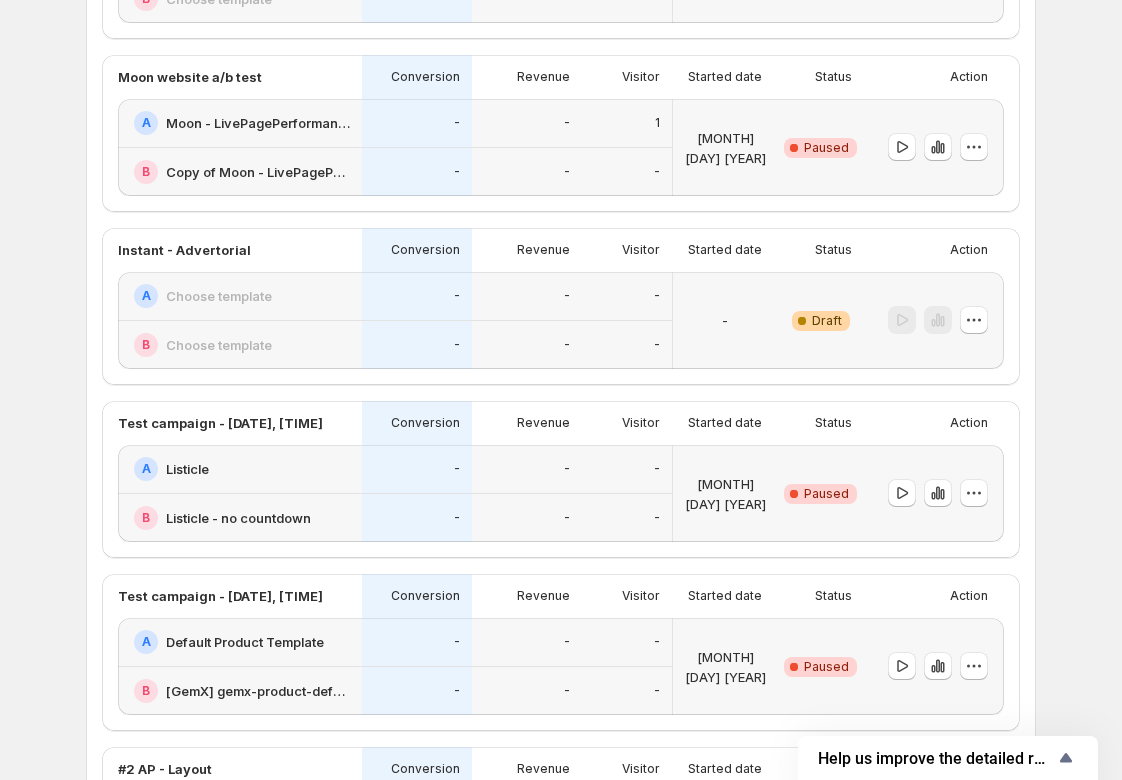 scroll, scrollTop: 1211, scrollLeft: 0, axis: vertical 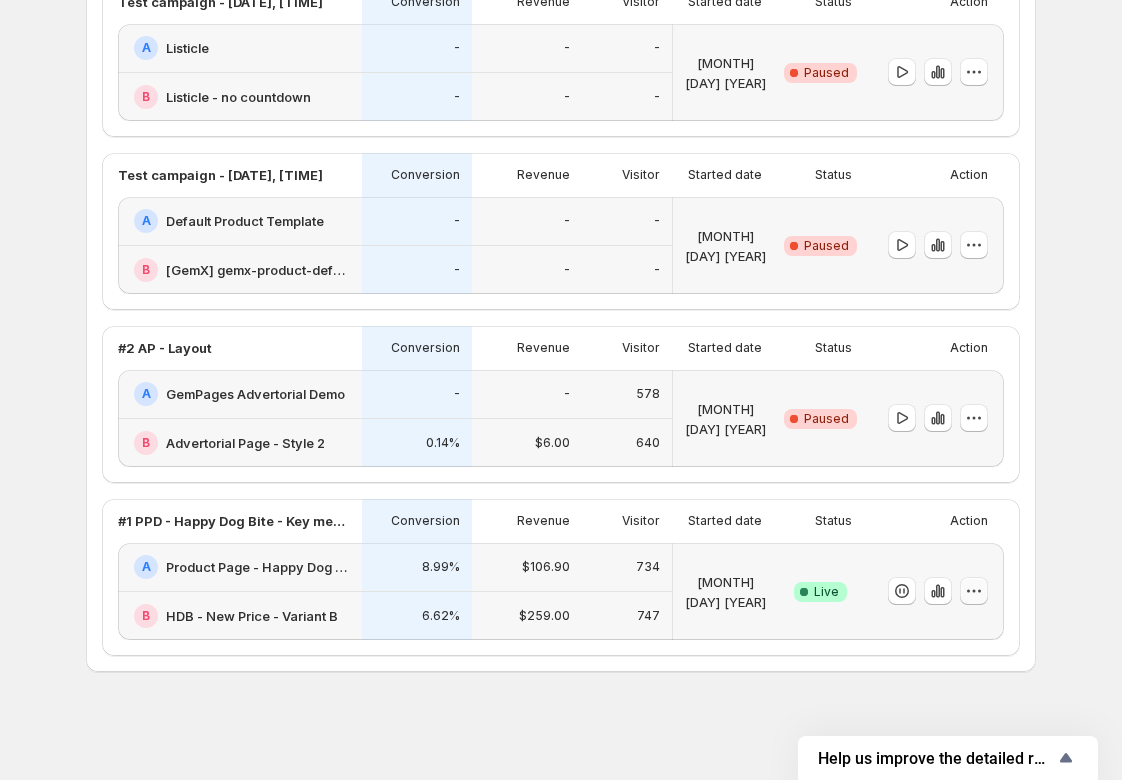 click 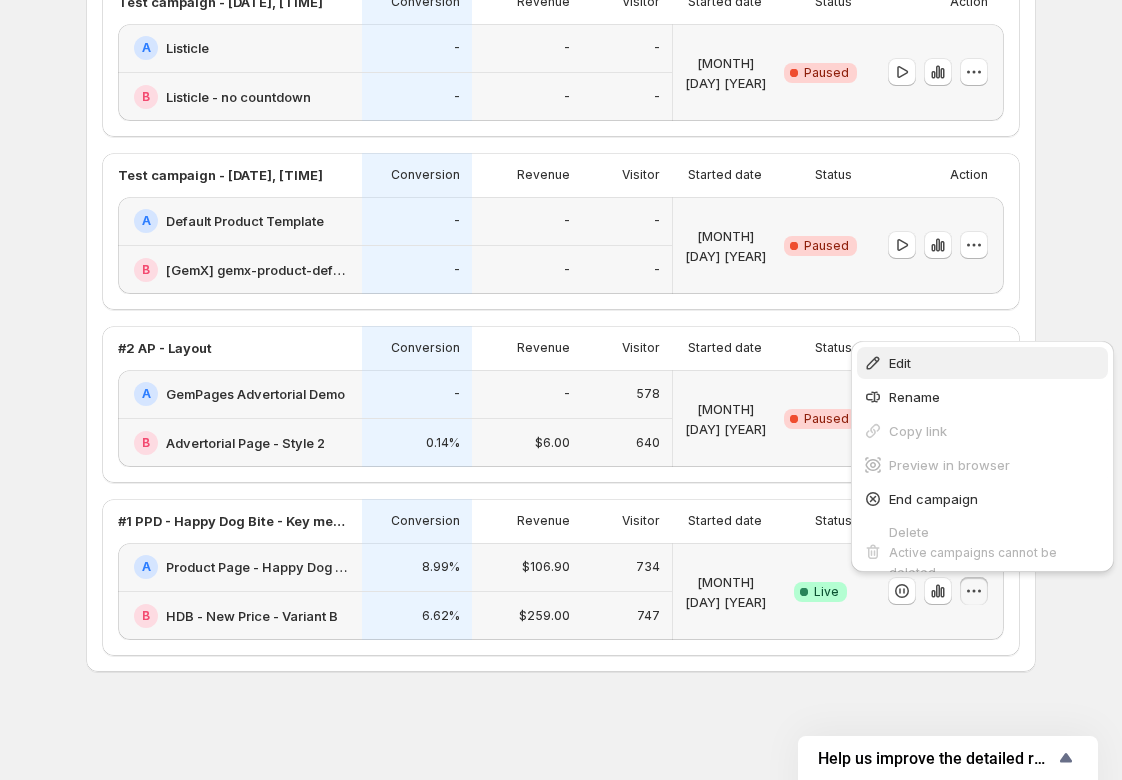 click on "Edit" at bounding box center [900, 363] 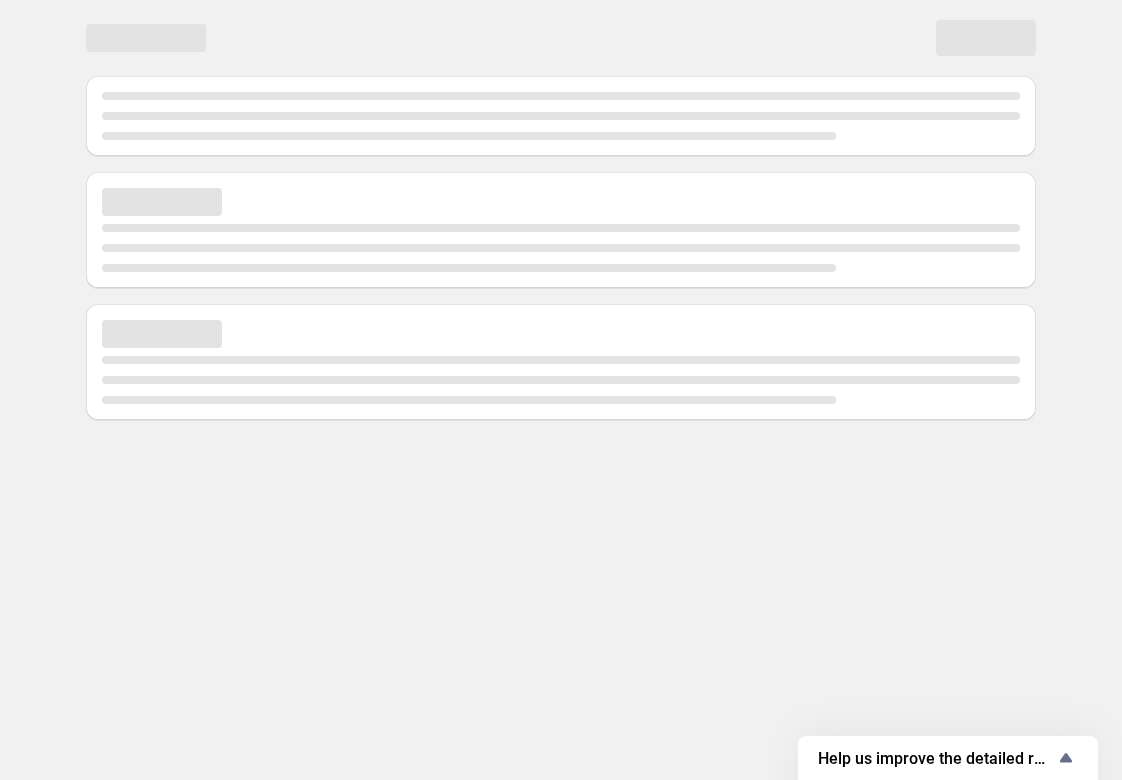 scroll, scrollTop: 0, scrollLeft: 0, axis: both 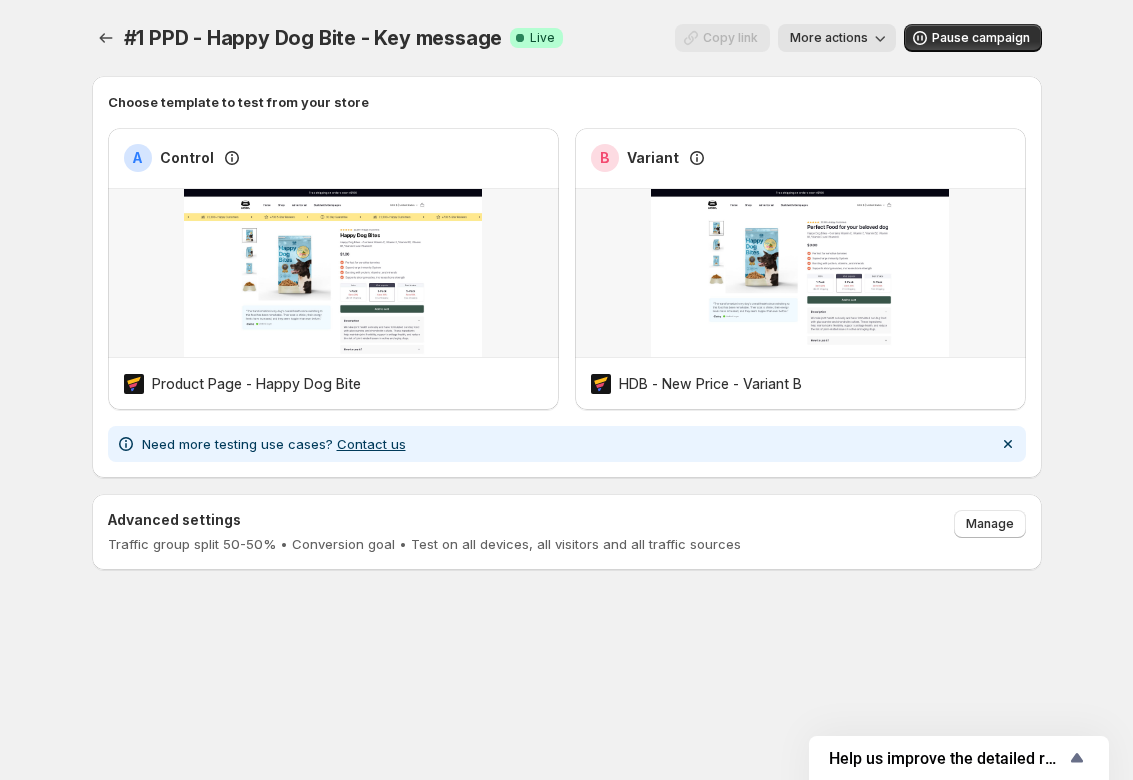 click on "Copy link" at bounding box center (722, 38) 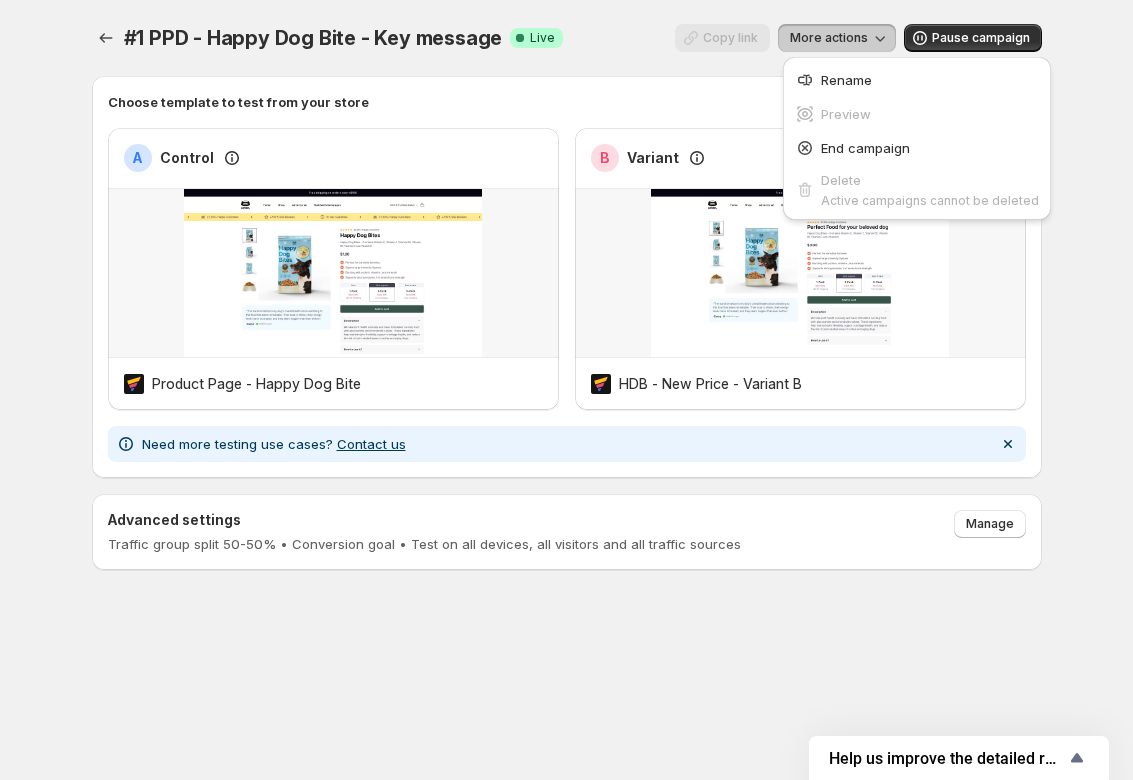 click on "#1 PPD - Happy Dog Bite - Key message. This page is ready #1 PPD - Happy Dog Bite - Key message Success Complete Live Copy link More actions More actions Copy link More actions Pause campaign" at bounding box center (567, 38) 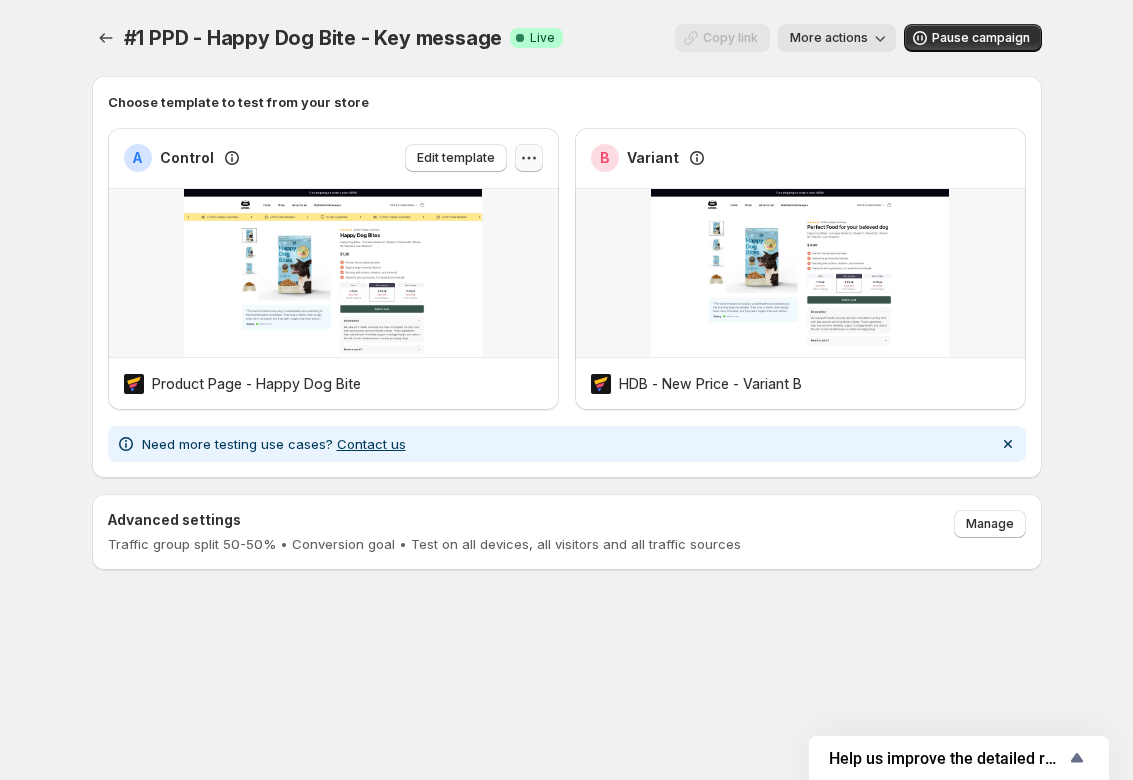 click 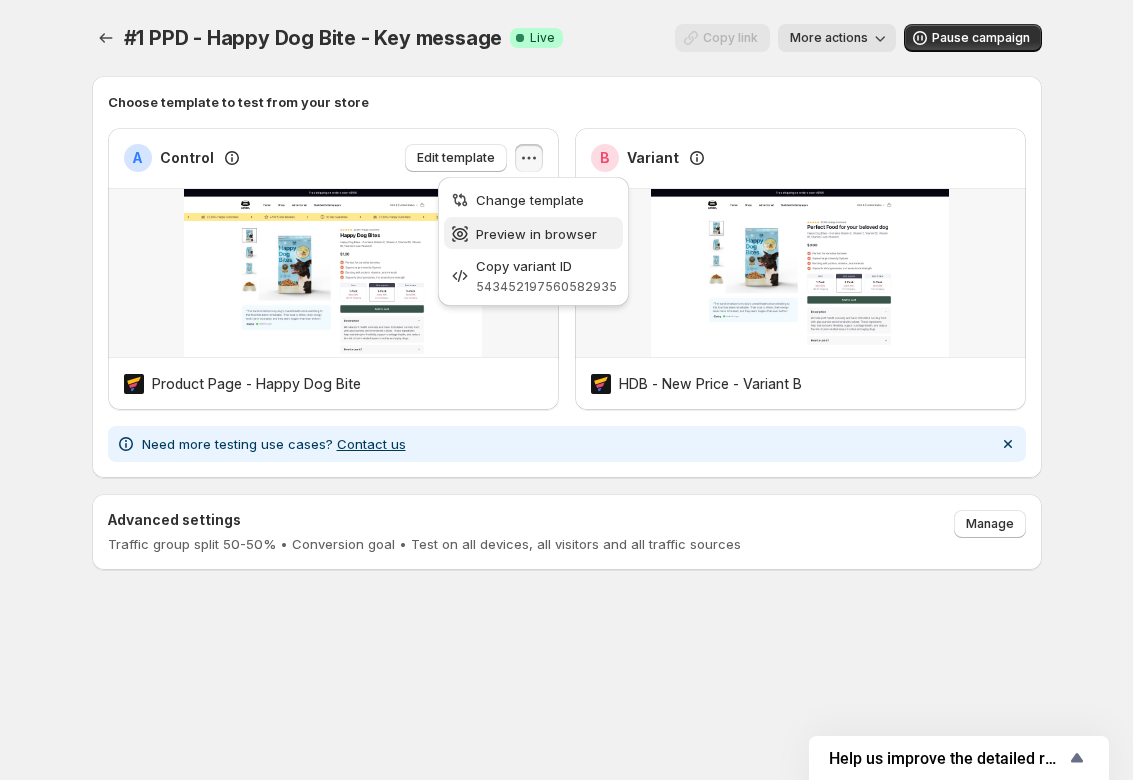 click on "Preview in browser" at bounding box center (536, 234) 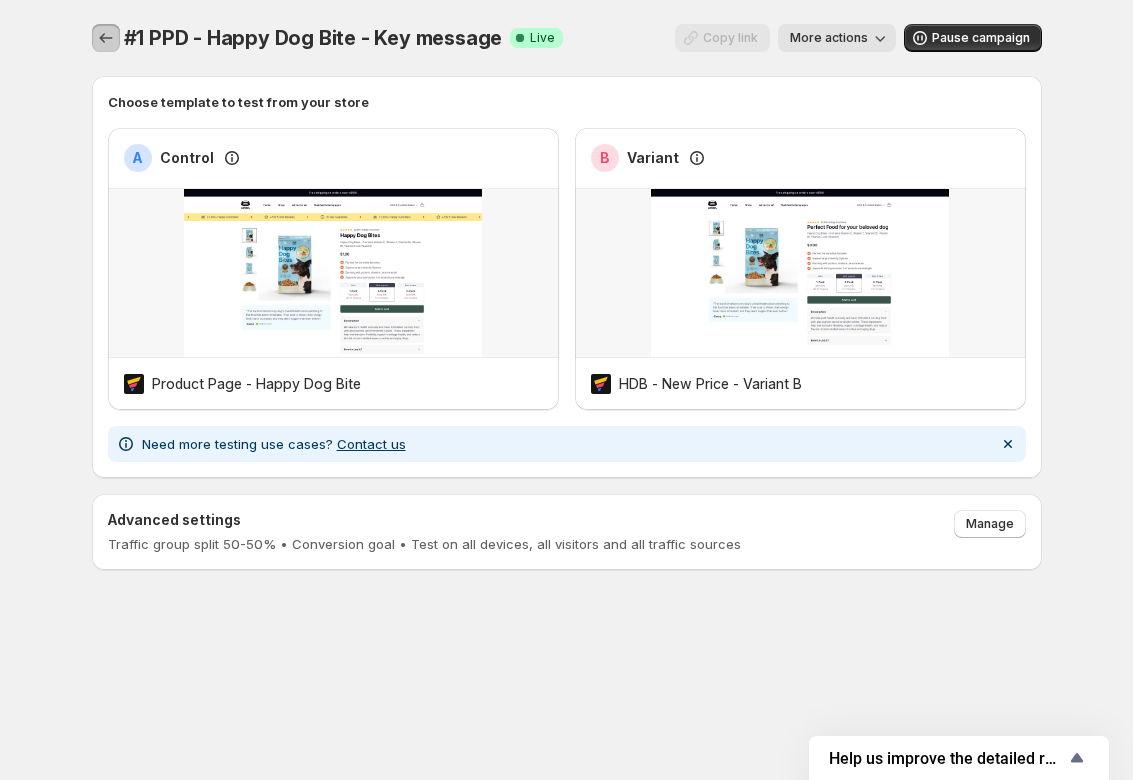 click at bounding box center [106, 38] 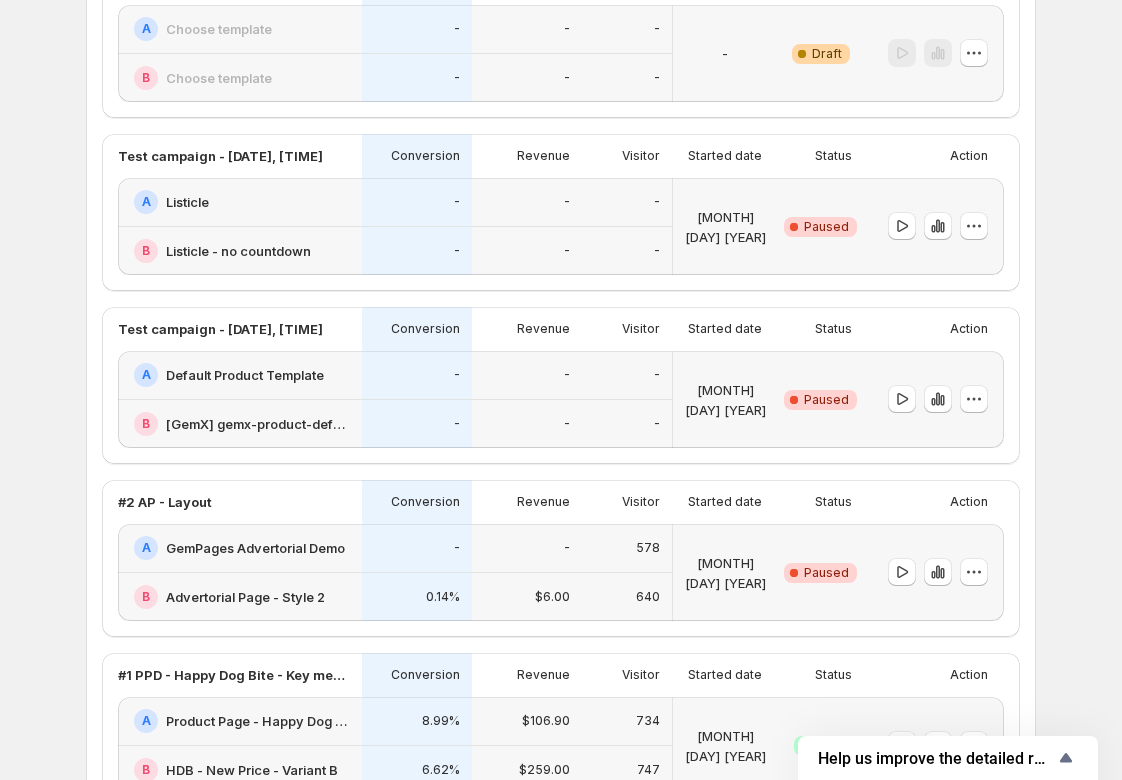scroll, scrollTop: 1211, scrollLeft: 0, axis: vertical 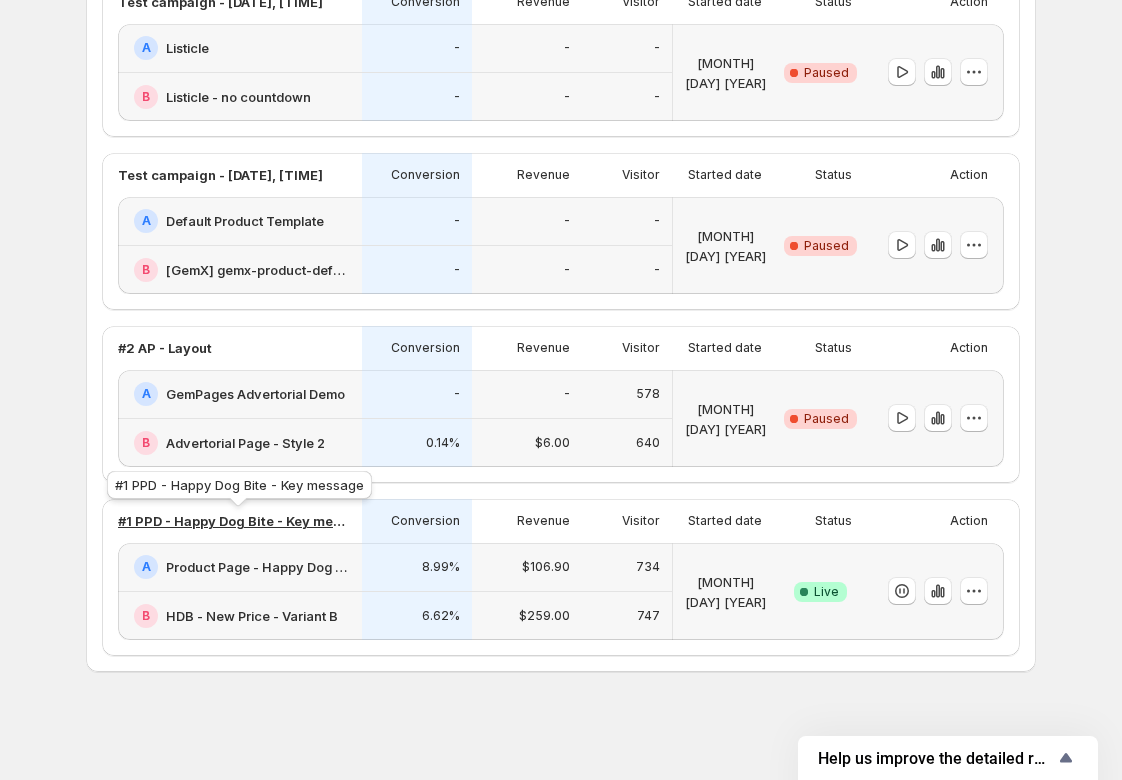 click on "#1 PPD - Happy Dog Bite - Key message" at bounding box center (234, 521) 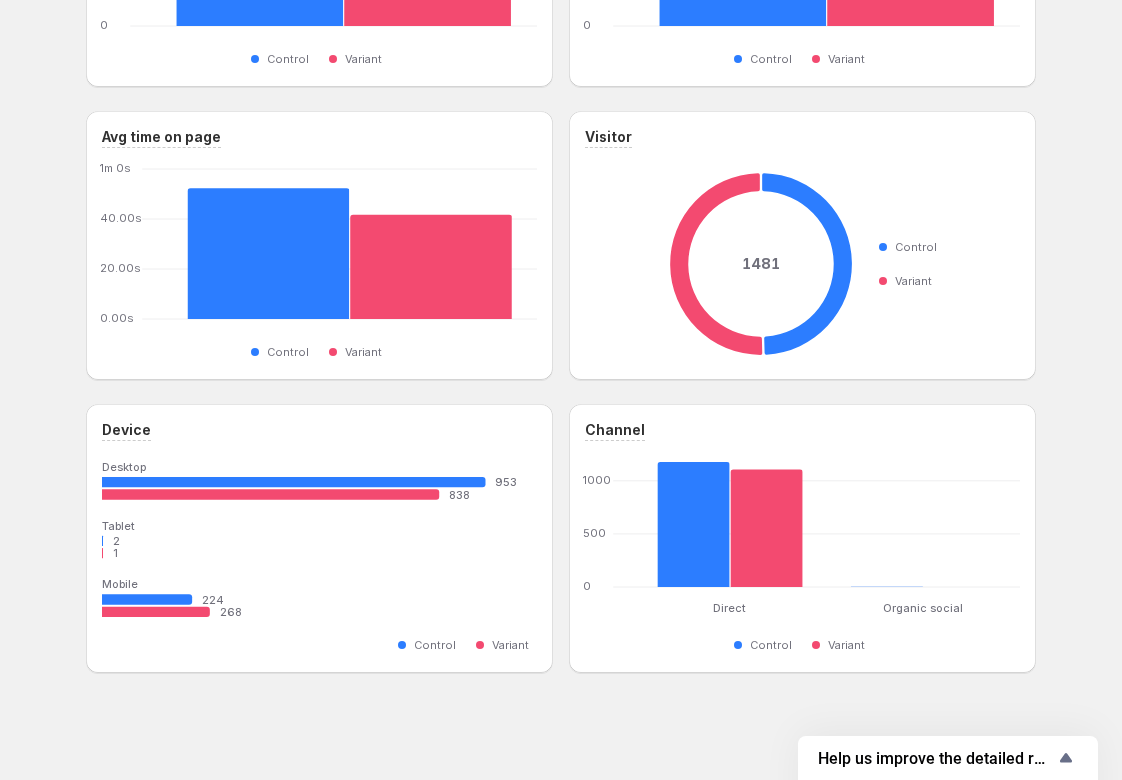 scroll, scrollTop: 28, scrollLeft: 0, axis: vertical 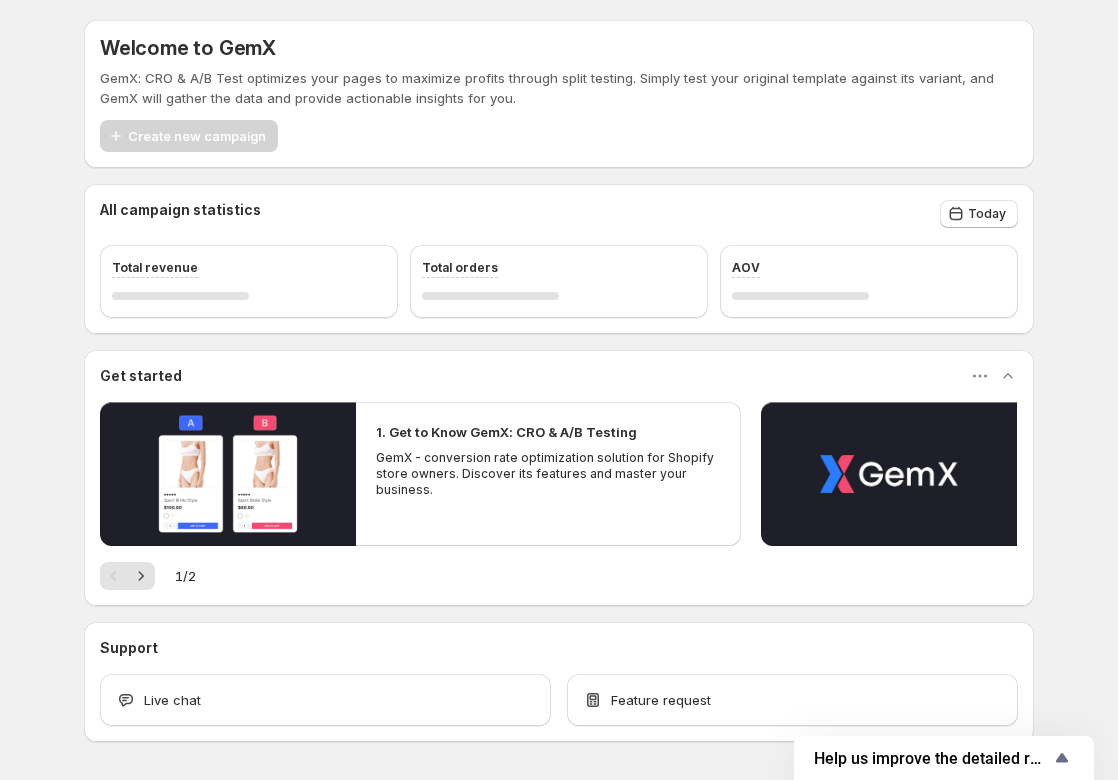 click on "Create new campaign" at bounding box center [559, 136] 